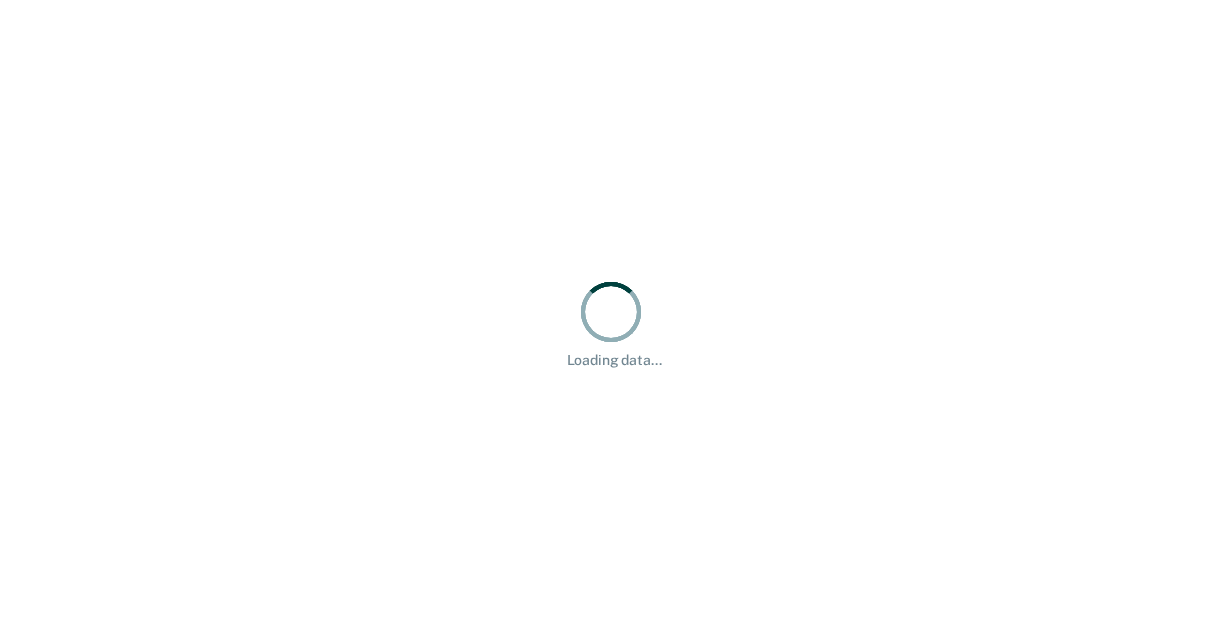 scroll, scrollTop: 0, scrollLeft: 0, axis: both 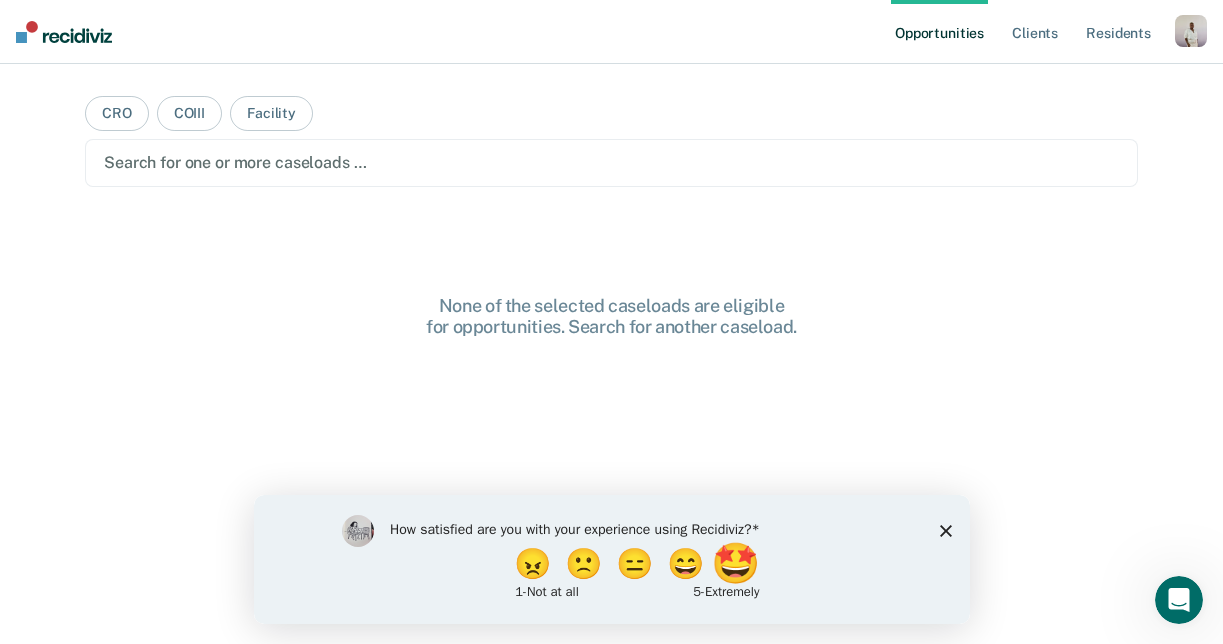 click on "🤩" at bounding box center [737, 563] 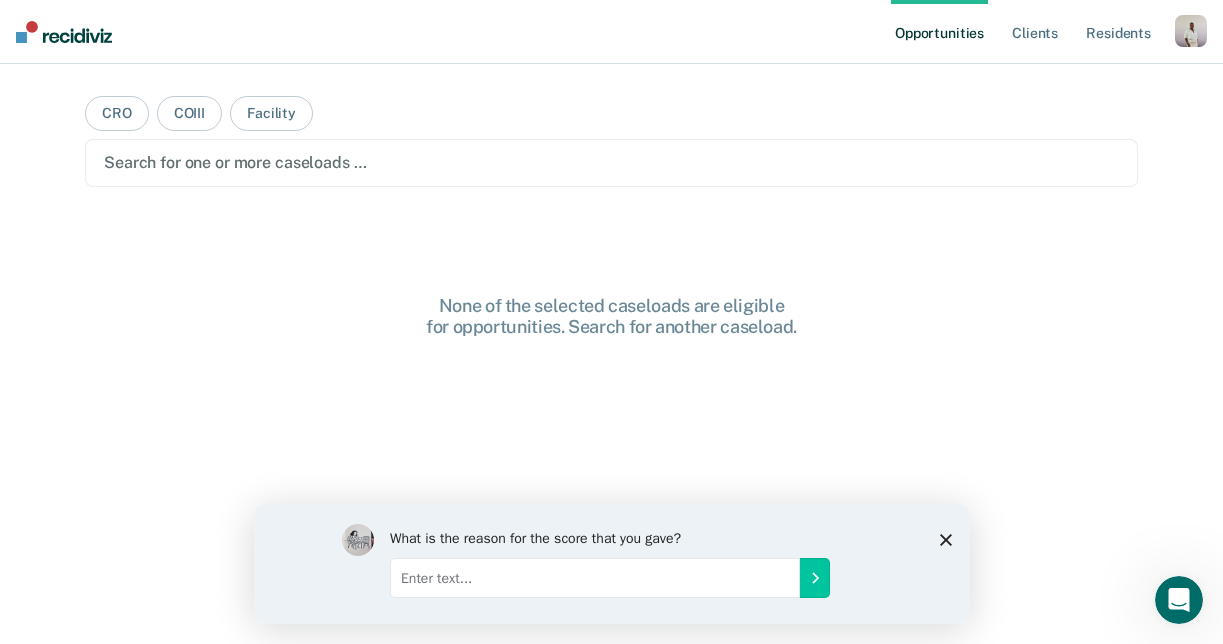 click 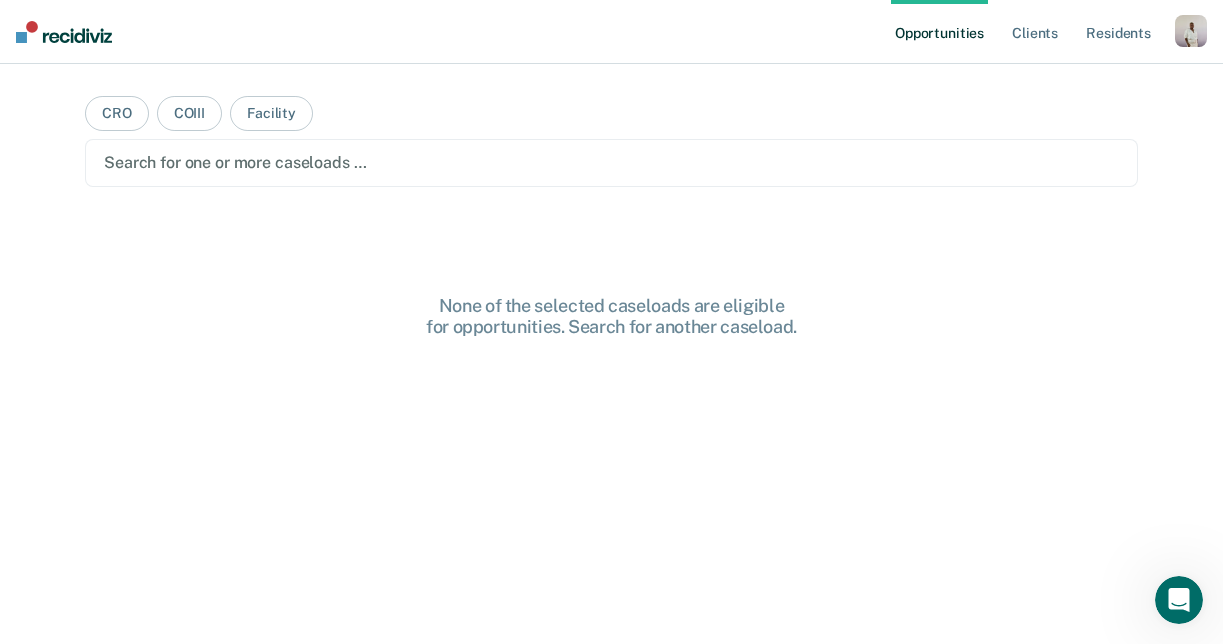 click on "Opportunities Client s Resident s" at bounding box center (1033, 32) 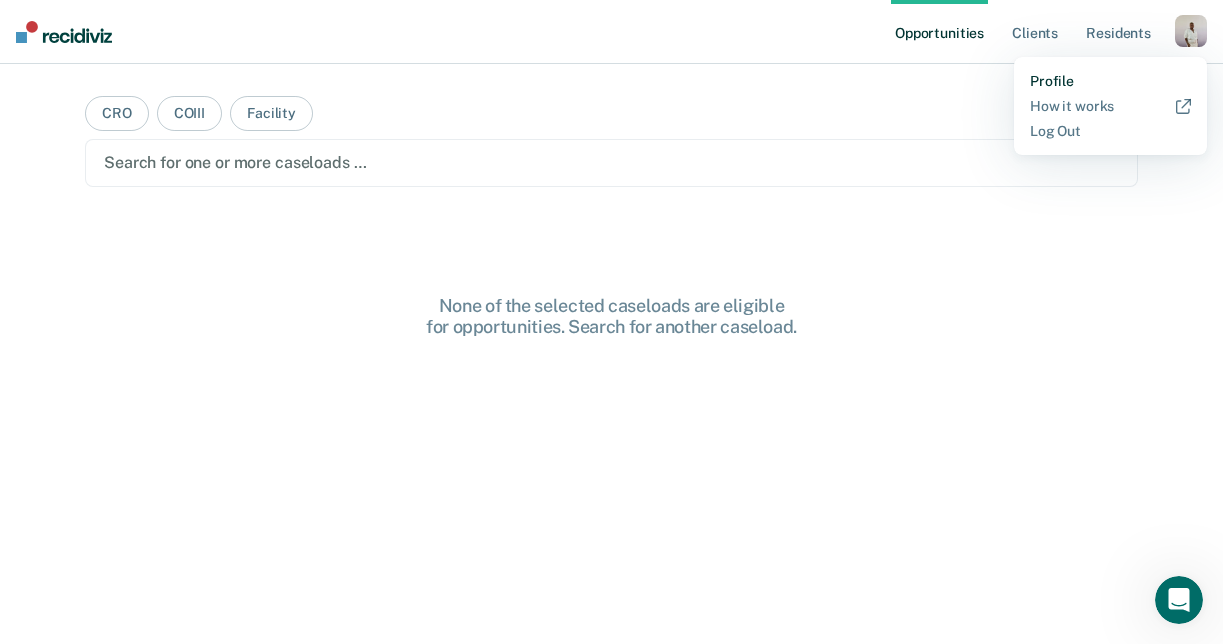 click on "Profile" at bounding box center [1110, 81] 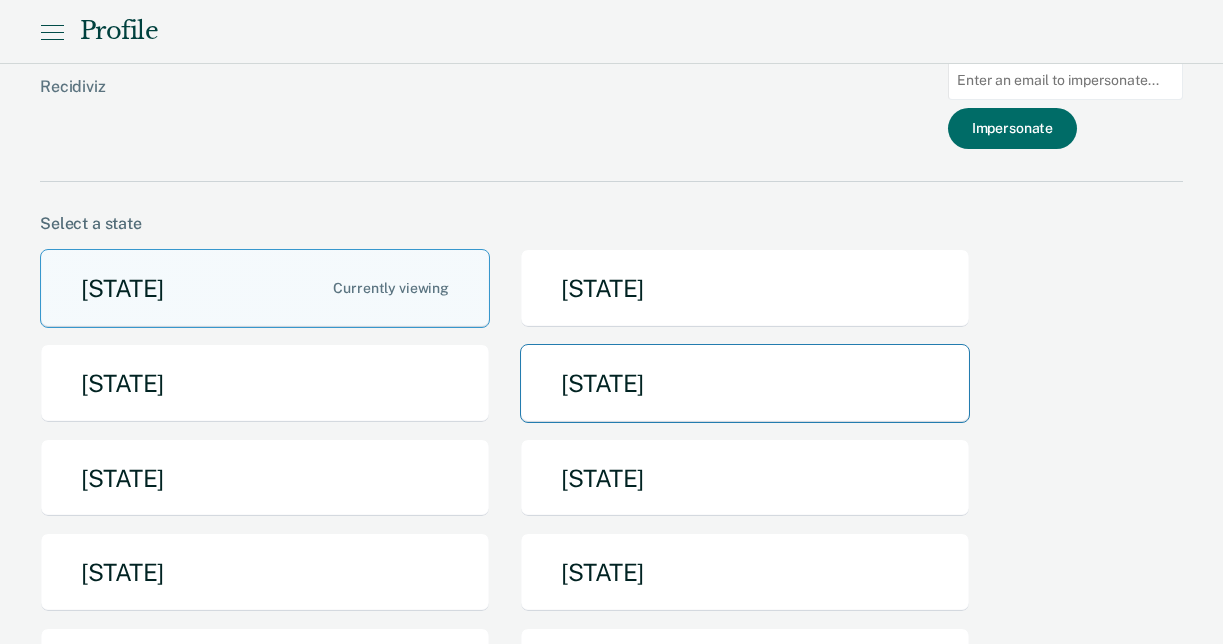 click on "[STATE]" at bounding box center [745, 383] 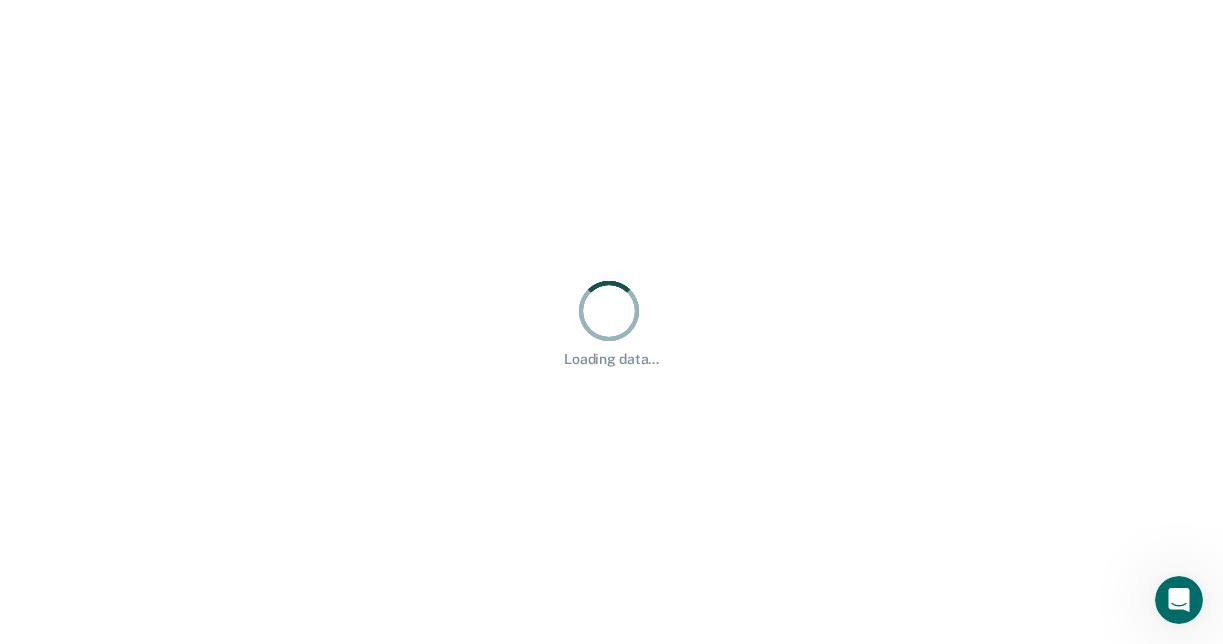 scroll, scrollTop: 0, scrollLeft: 0, axis: both 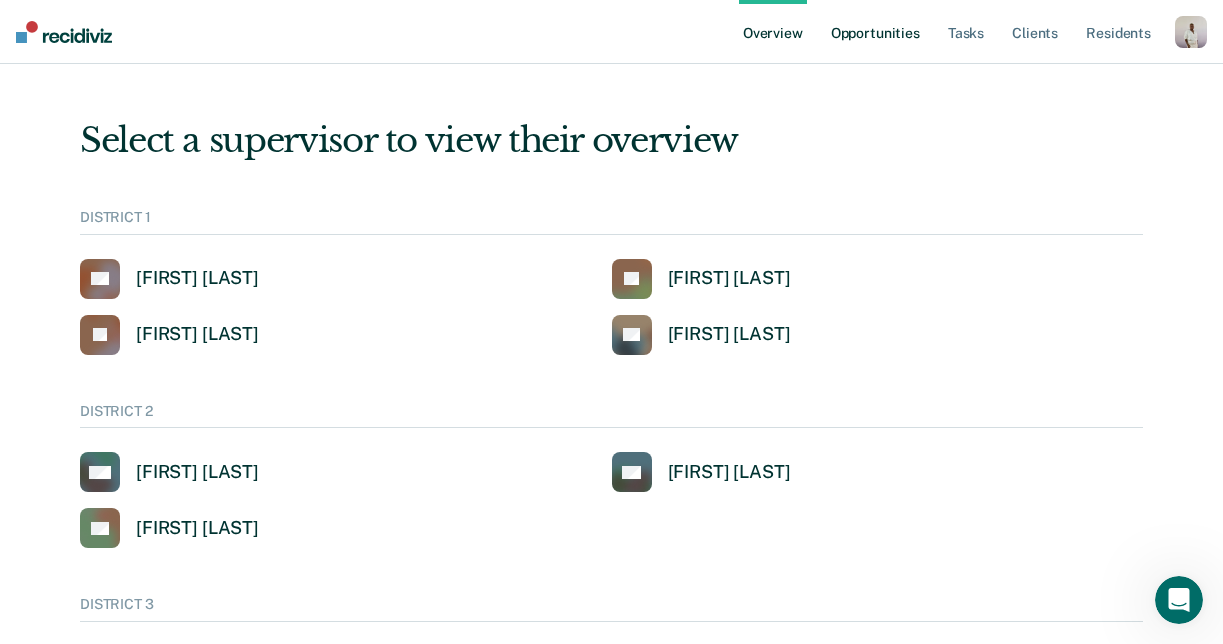 click on "Opportunities" at bounding box center [875, 32] 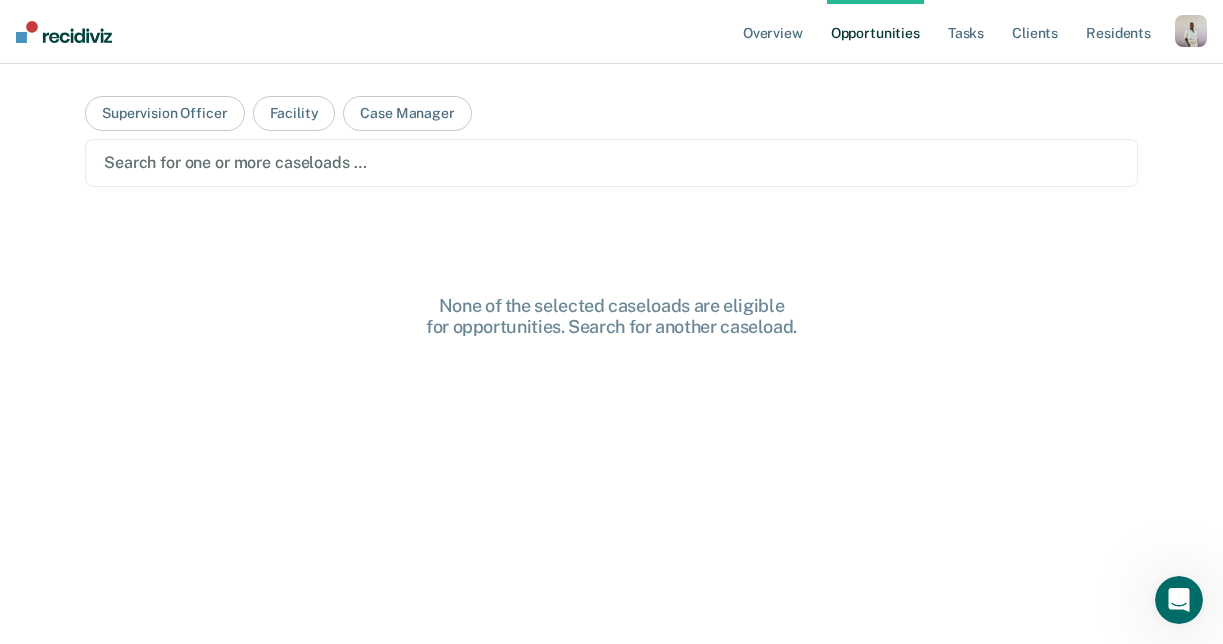 click on "Search for one or more caseloads …" at bounding box center (611, 162) 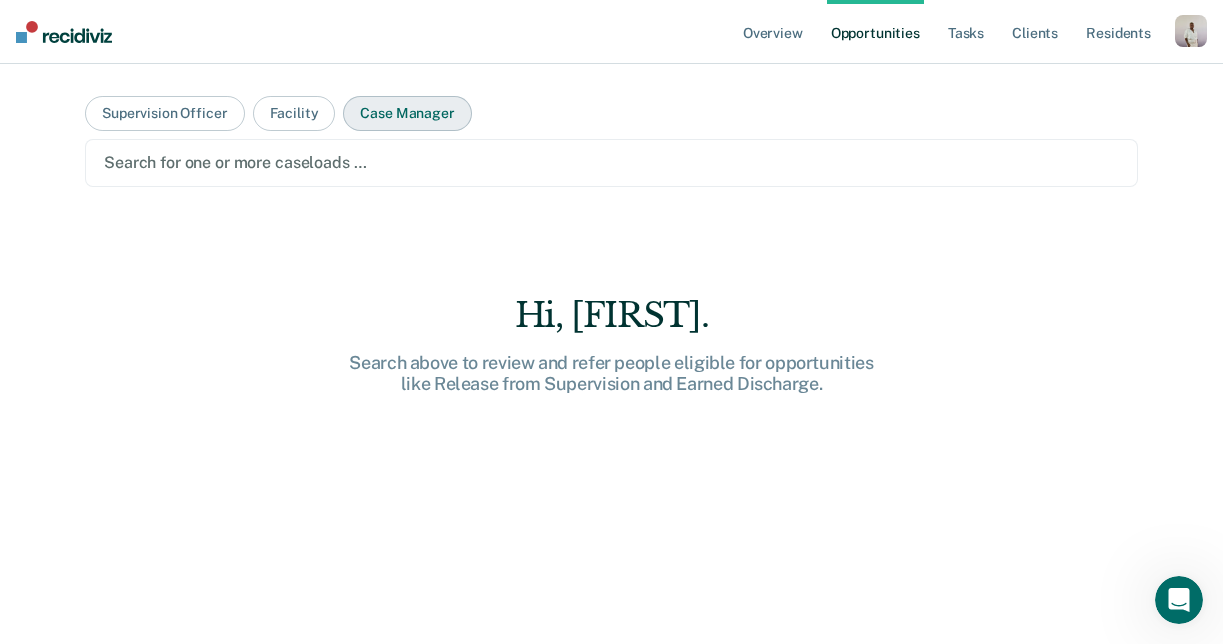 click on "Case Manager" at bounding box center [407, 113] 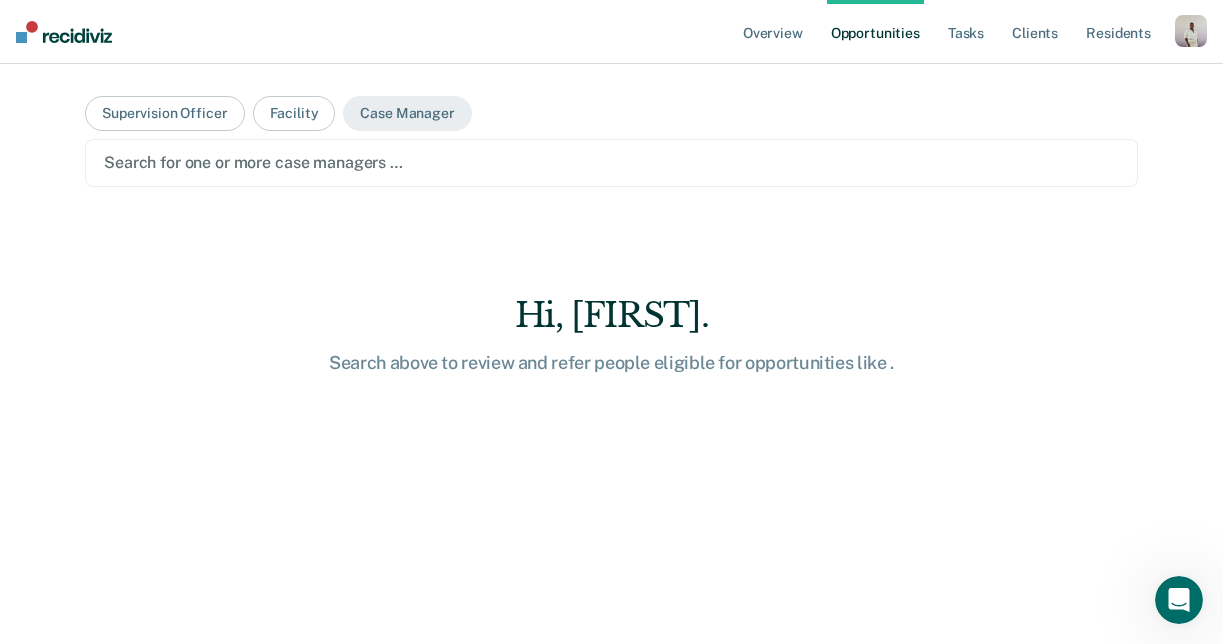 click at bounding box center [611, 162] 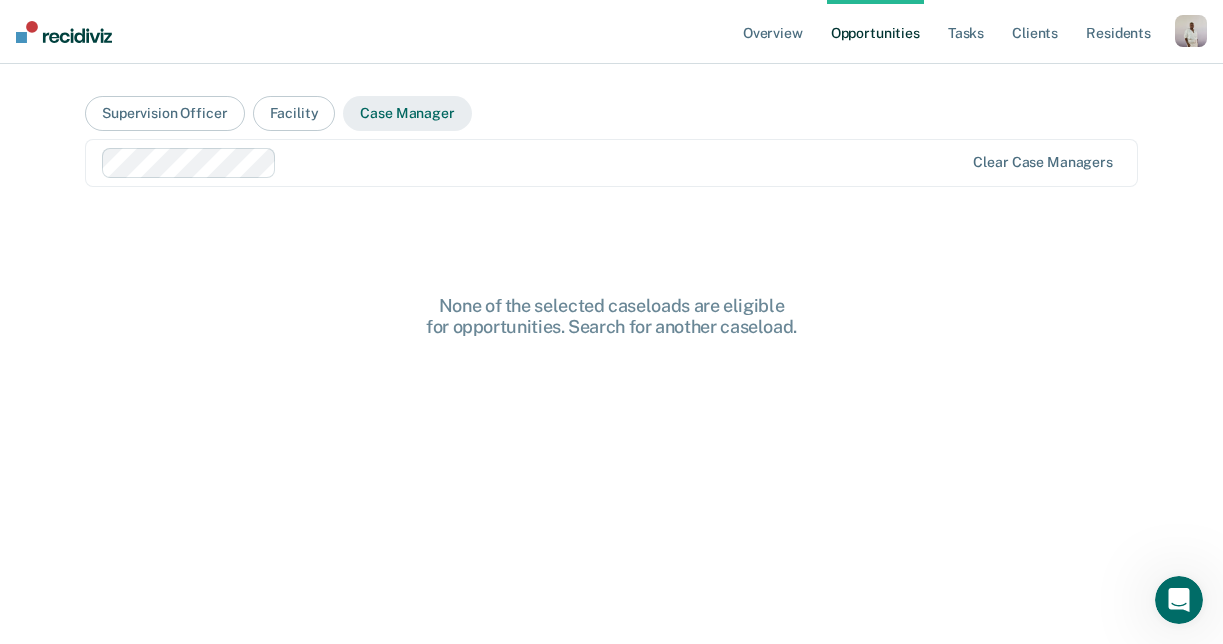 click on "Case Manager" at bounding box center [407, 113] 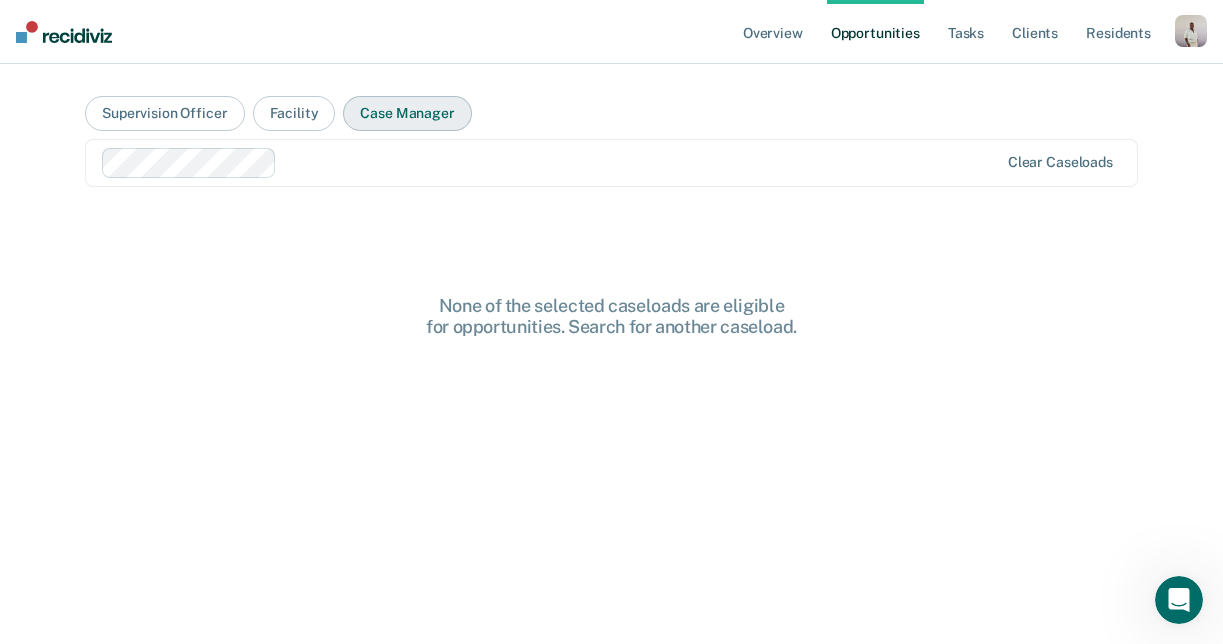 click on "Case Manager" at bounding box center (407, 113) 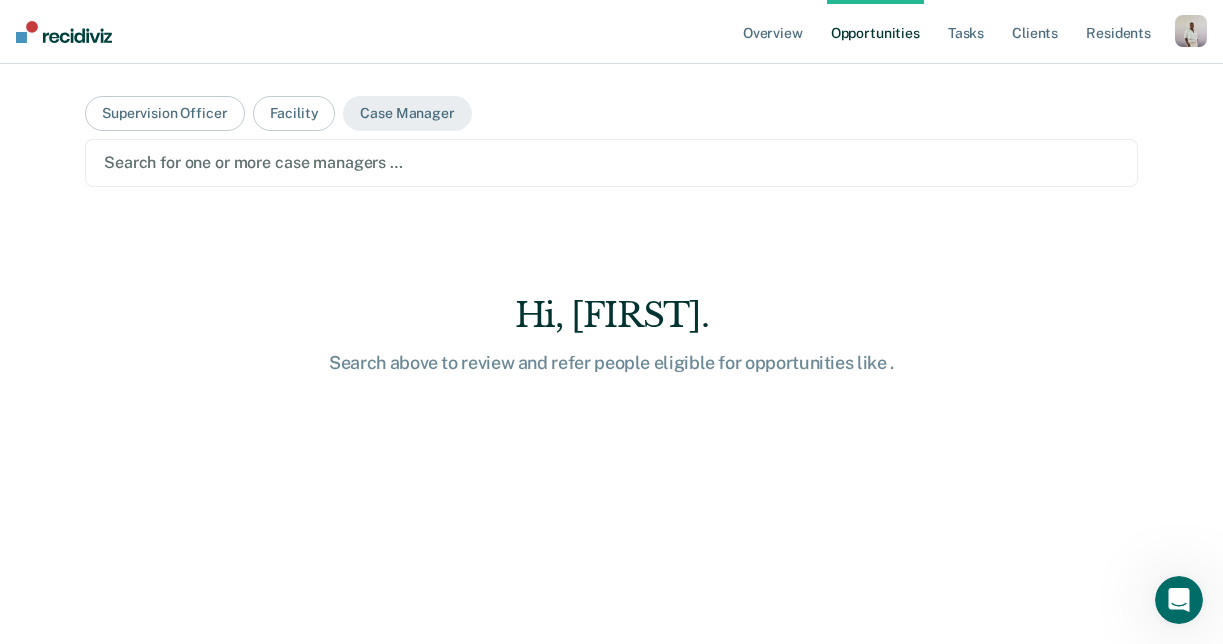 click at bounding box center [611, 162] 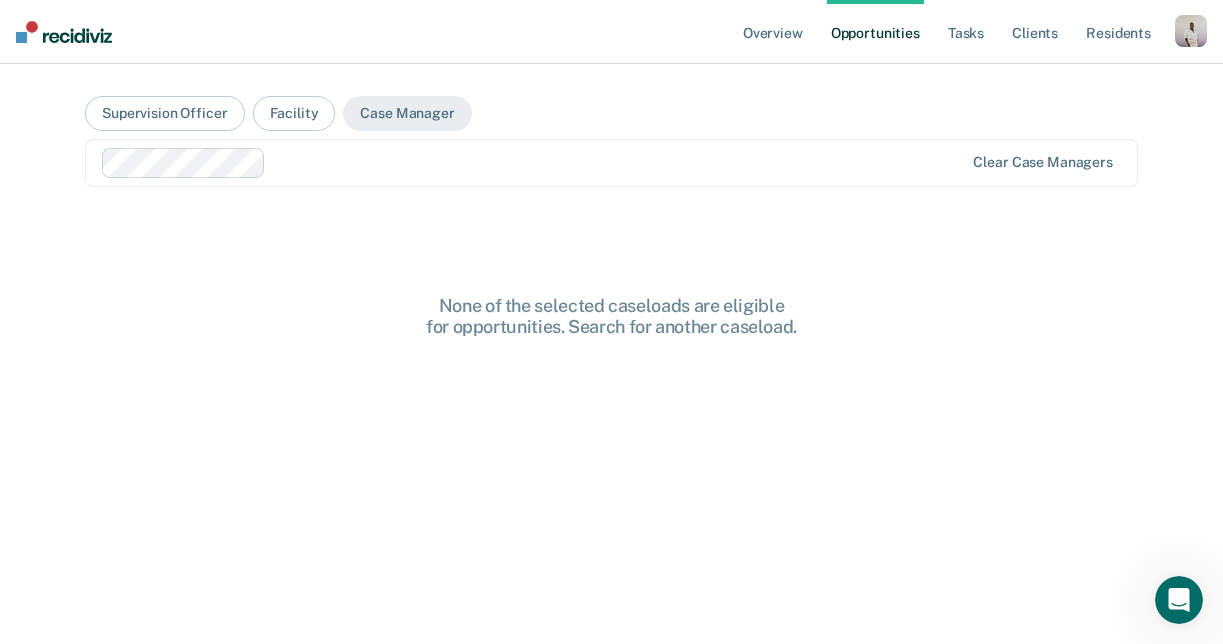 click at bounding box center (533, 163) 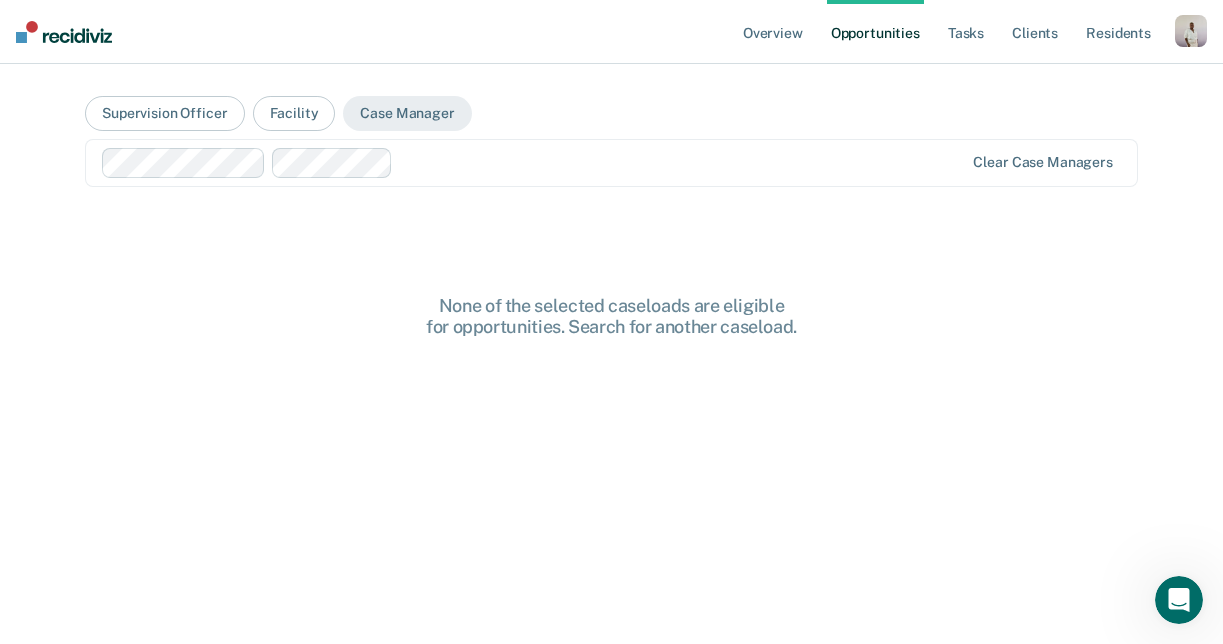 click at bounding box center (682, 162) 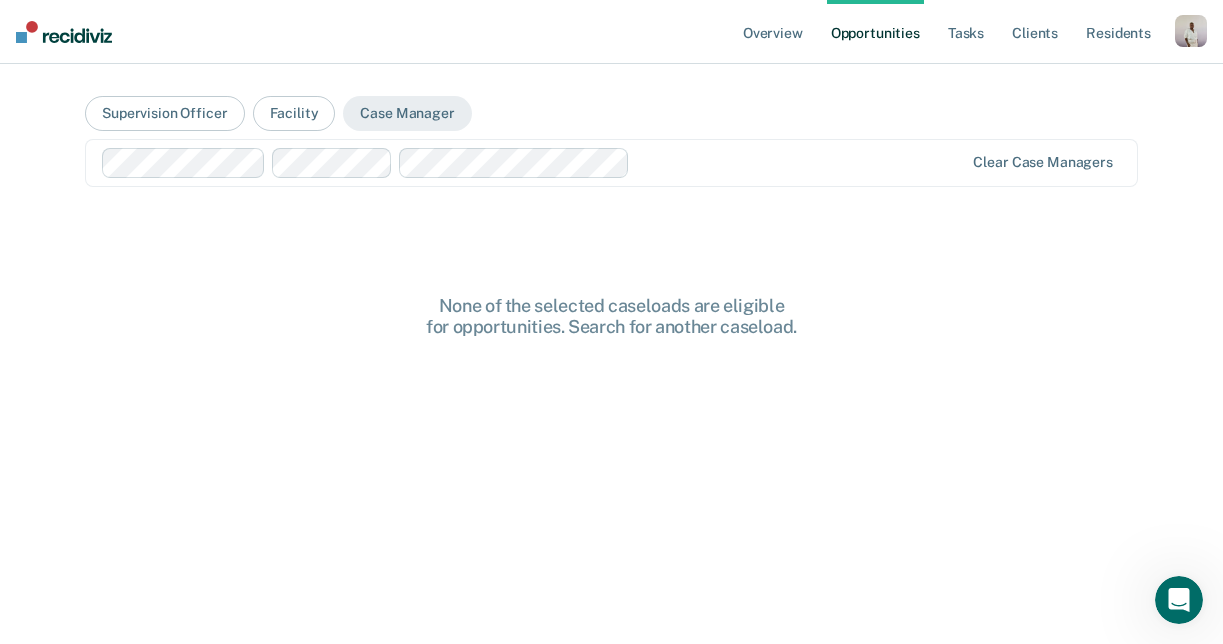click at bounding box center [801, 162] 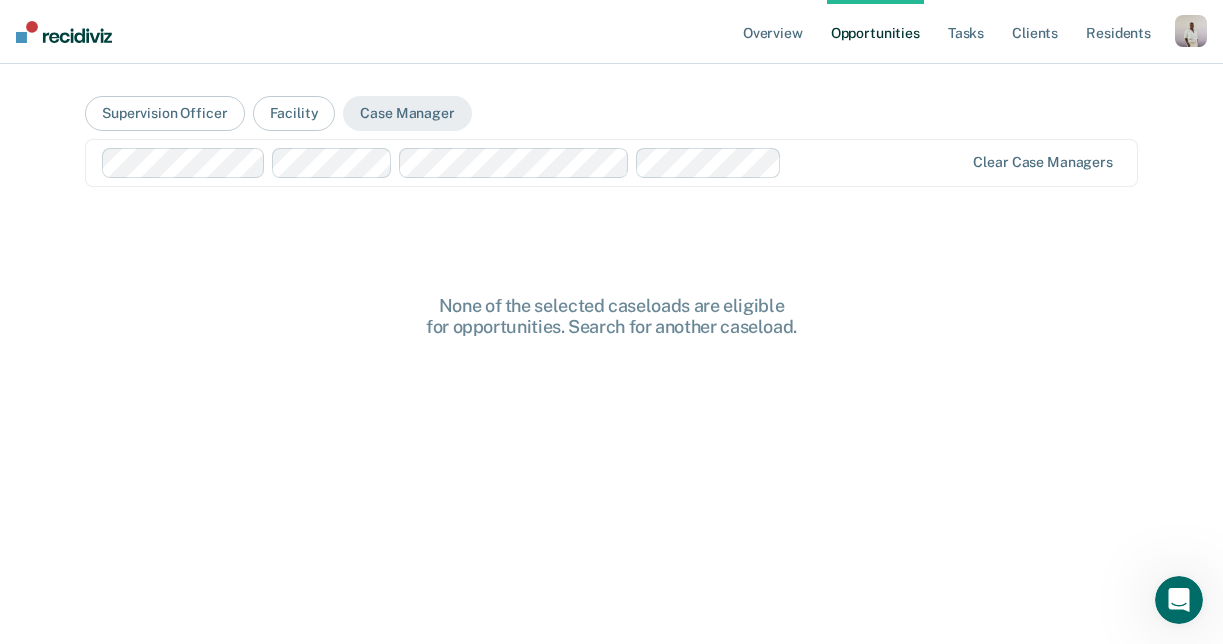 click at bounding box center (876, 162) 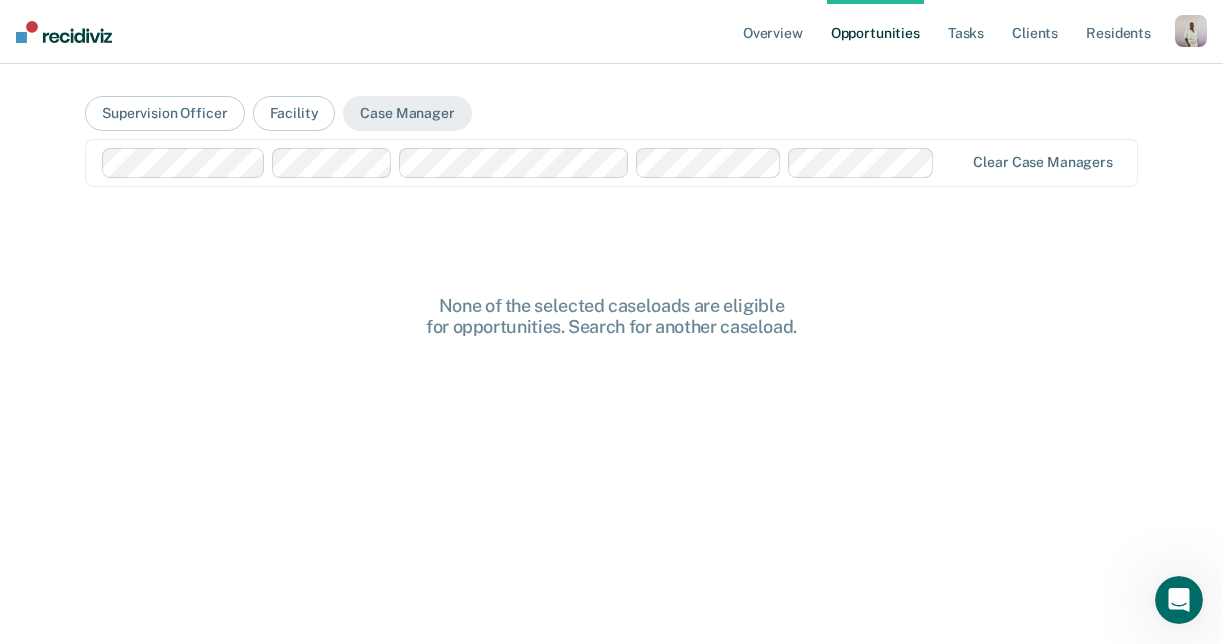 click at bounding box center [953, 162] 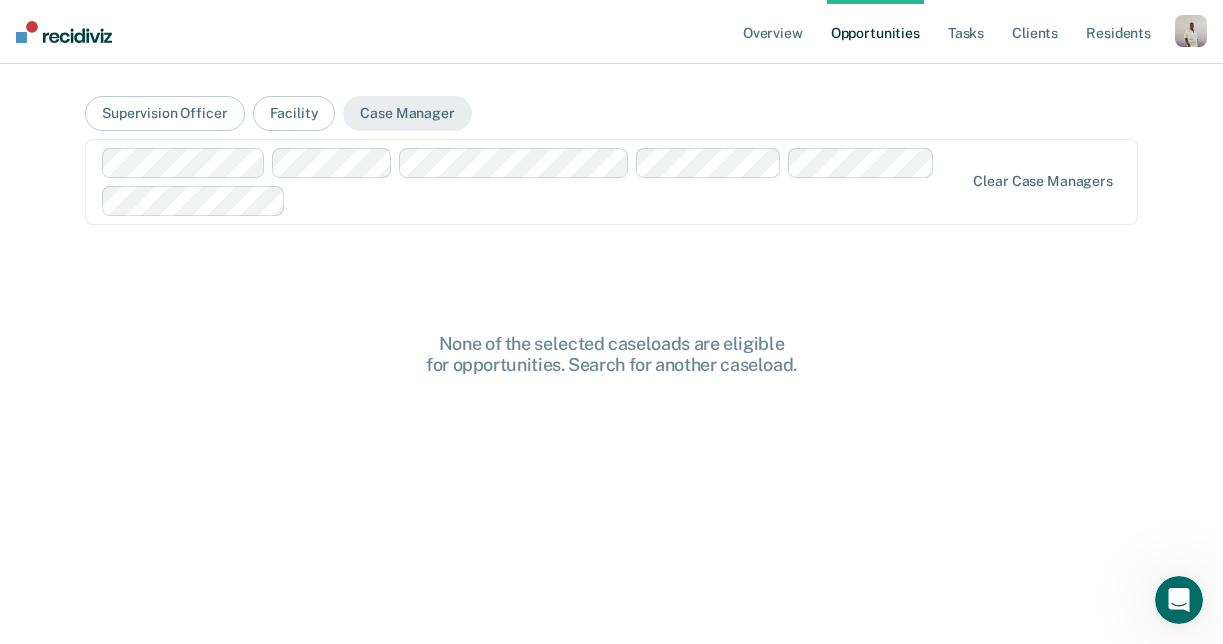 click at bounding box center [628, 200] 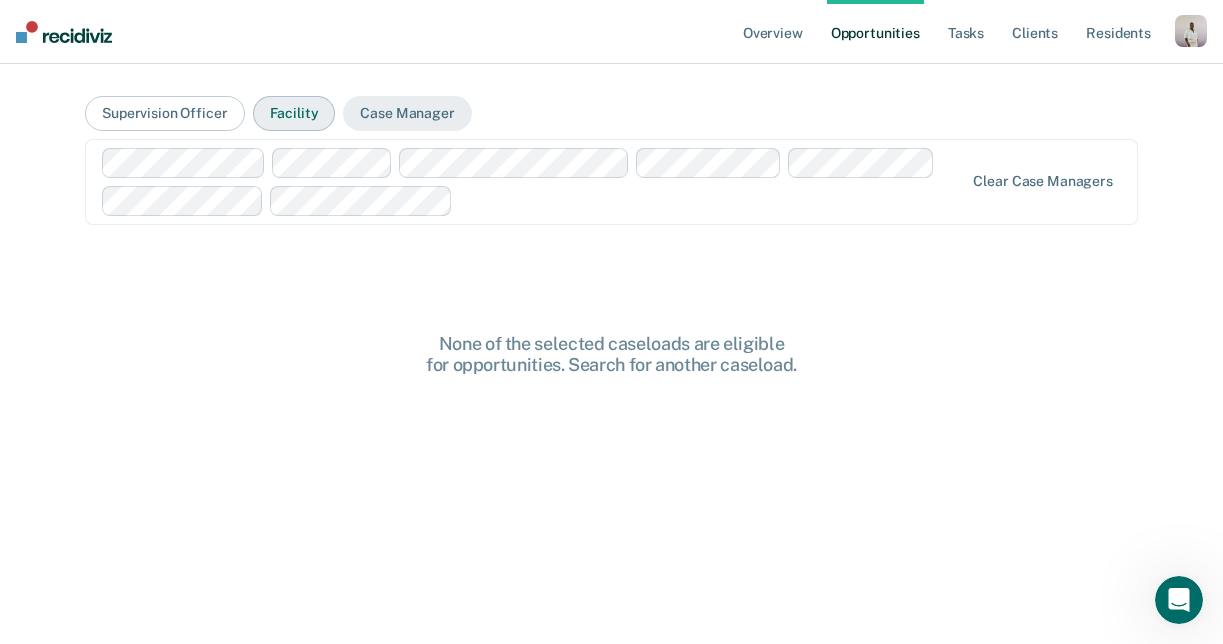 click on "Facility" at bounding box center [294, 113] 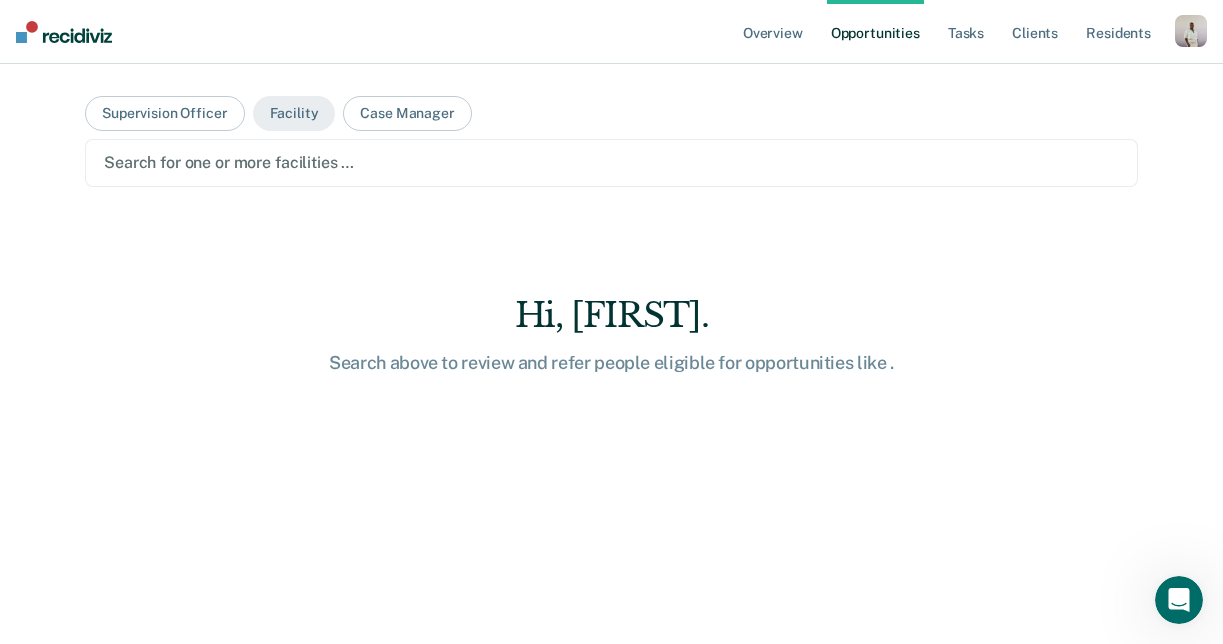 click at bounding box center [611, 162] 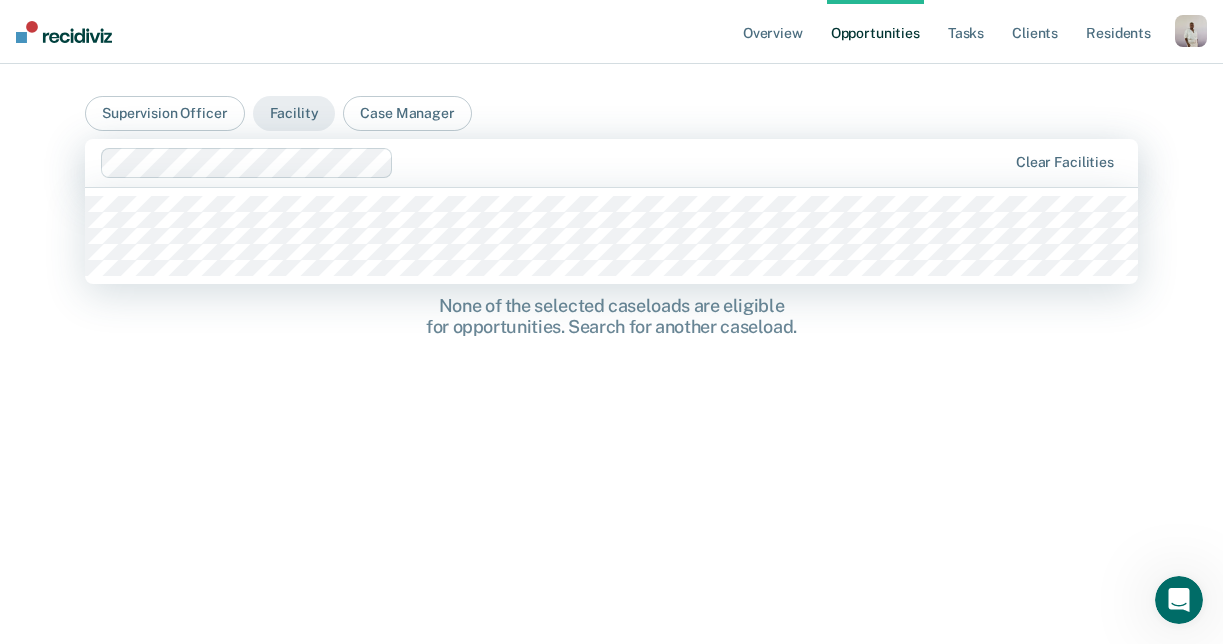 click at bounding box center [704, 162] 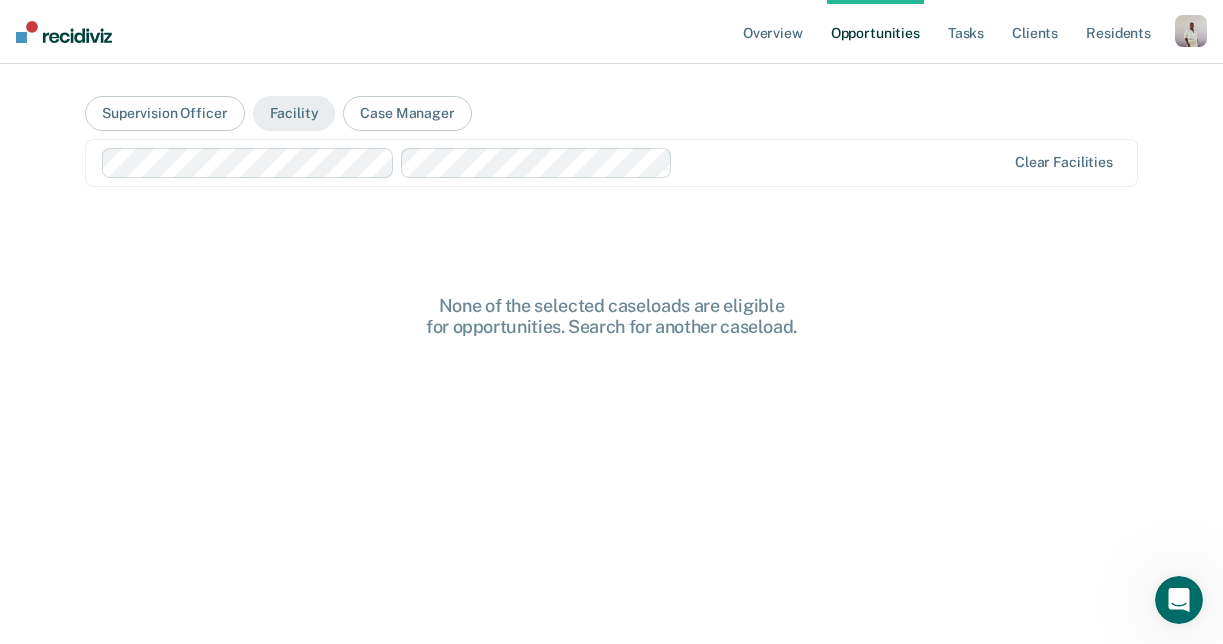 click on "Clear   facilities" at bounding box center (611, 163) 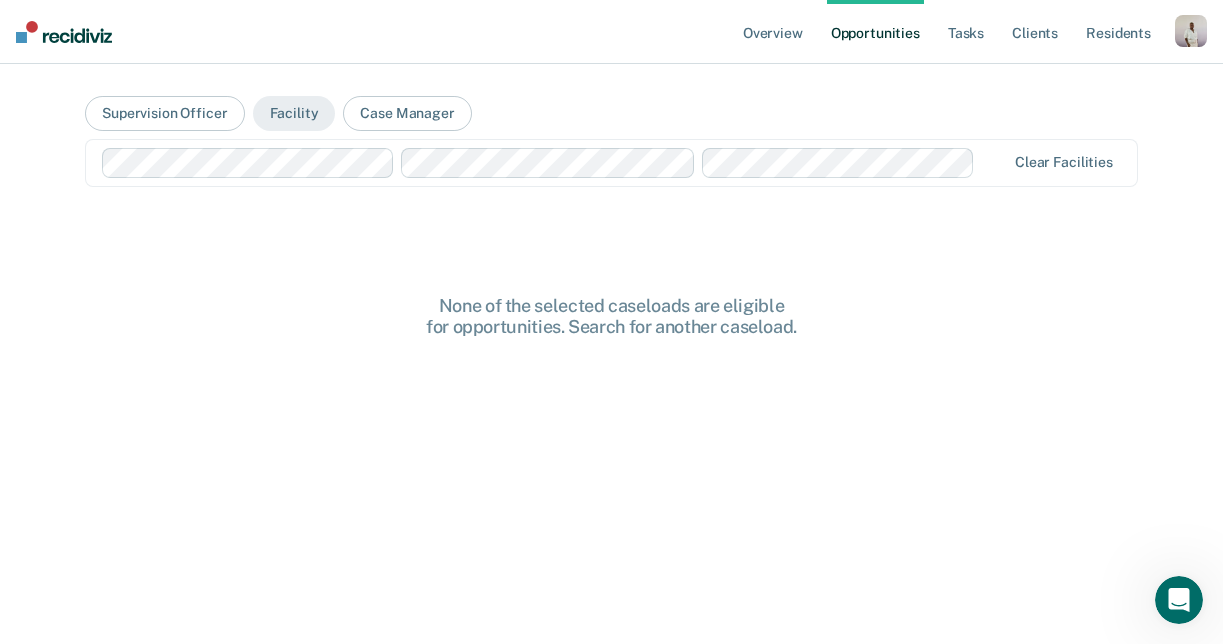 click at bounding box center [985, 162] 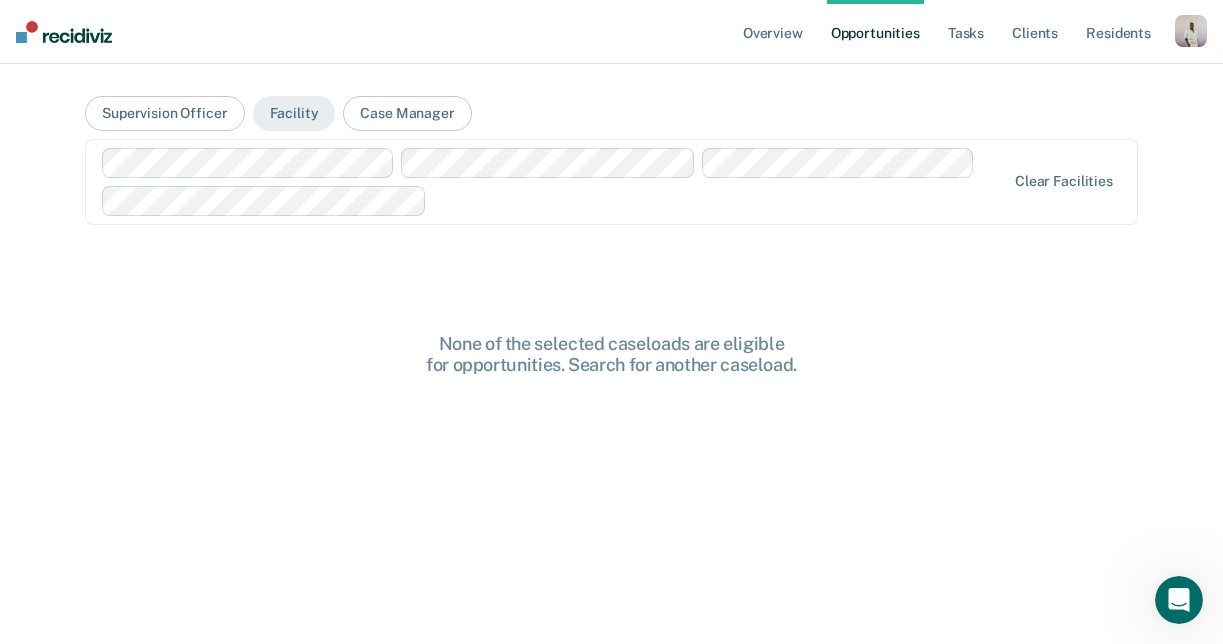click at bounding box center (720, 200) 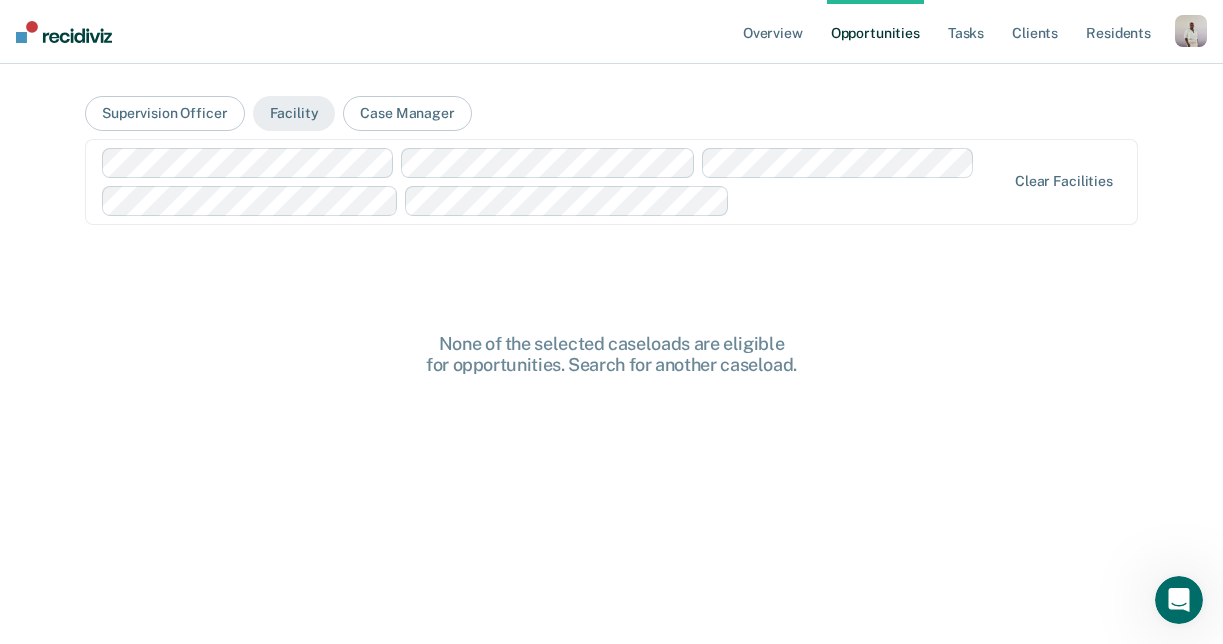 click at bounding box center [871, 200] 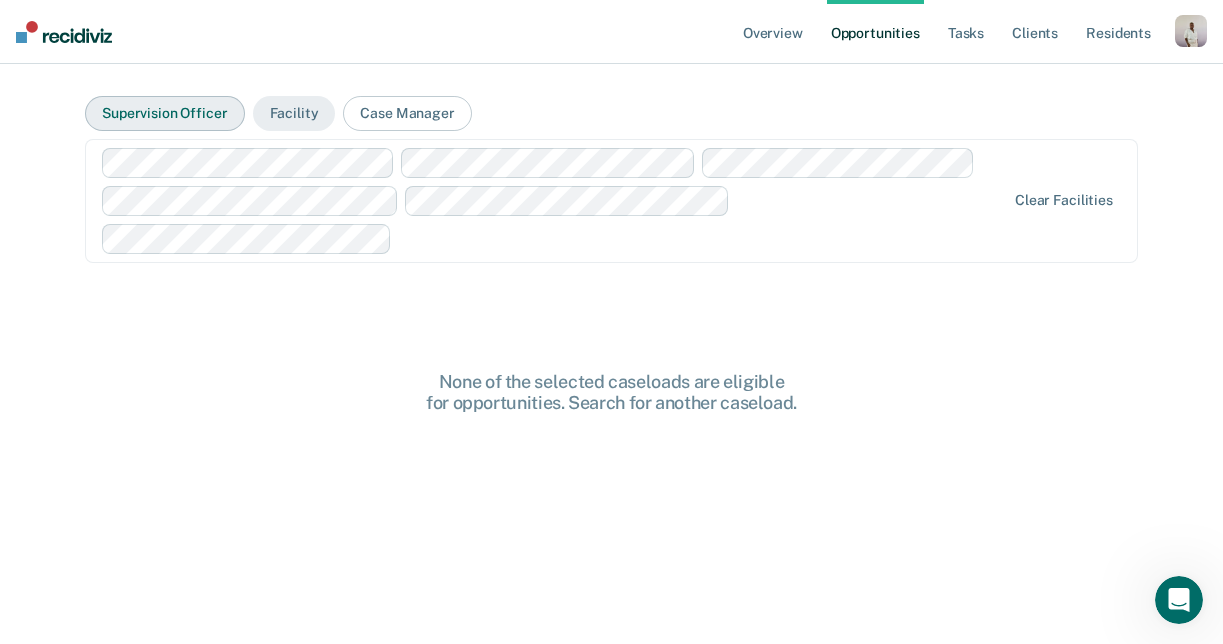 click on "Supervision Officer" at bounding box center (164, 113) 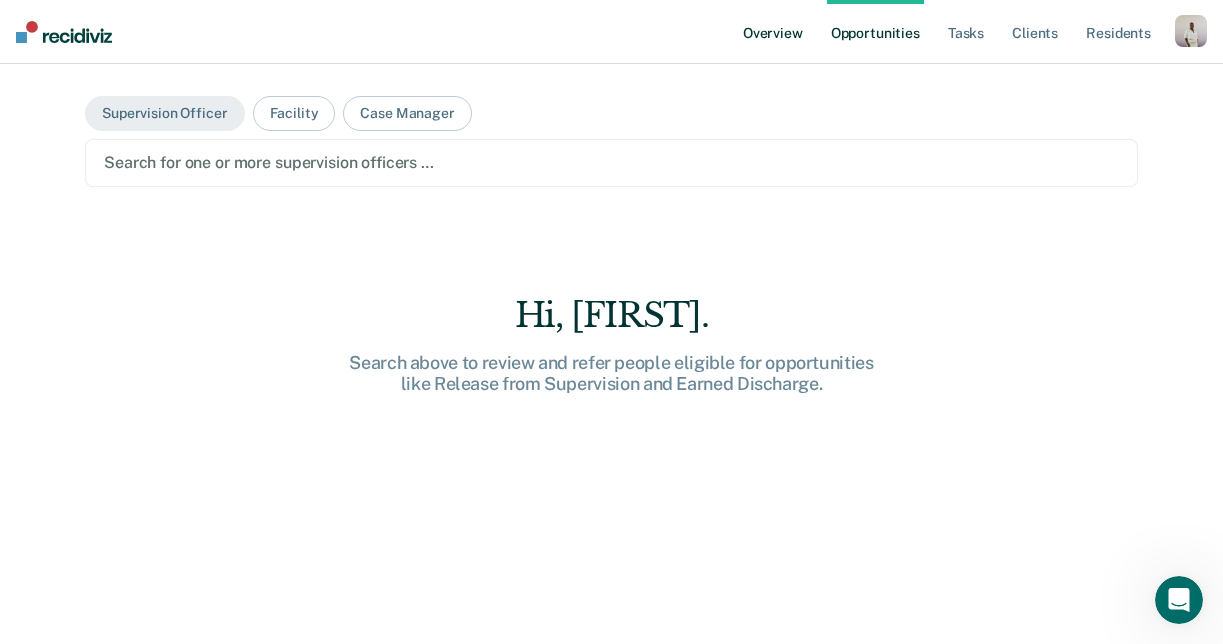 click on "Overview" at bounding box center [773, 32] 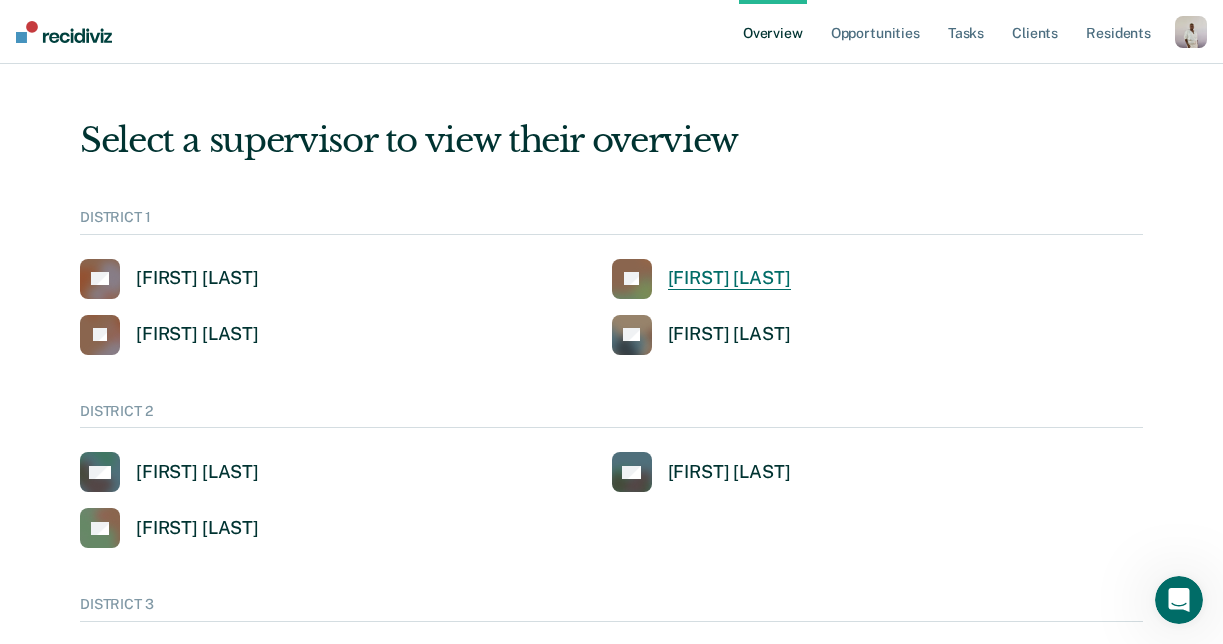 click on "[FIRST] [LAST]" at bounding box center [729, 278] 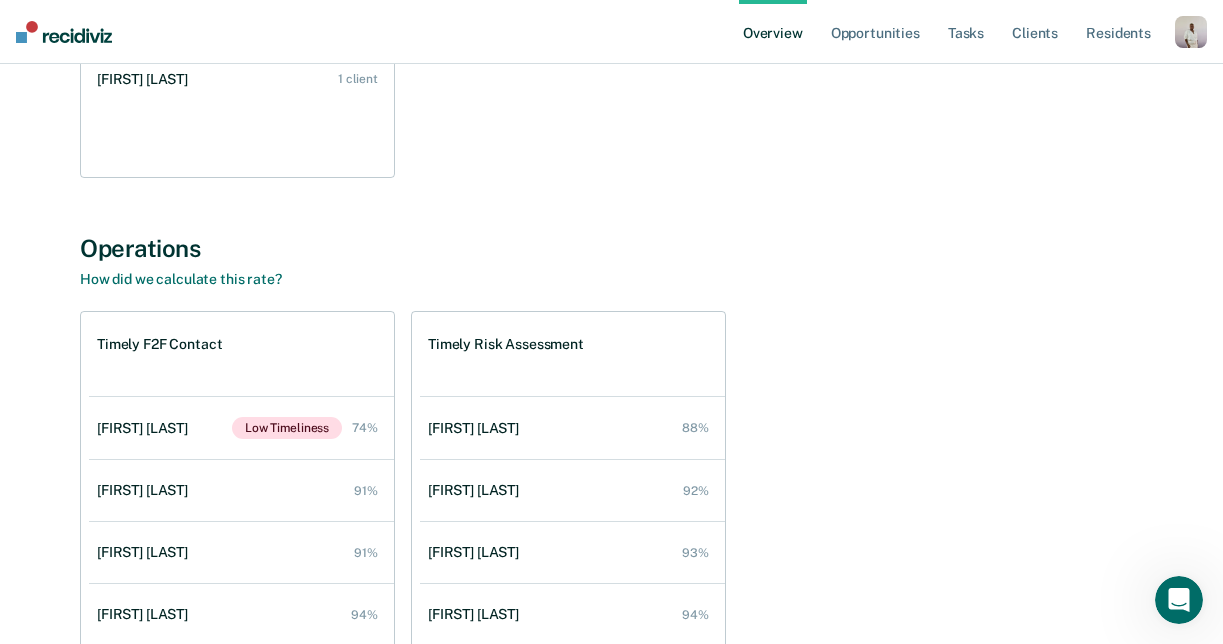 scroll, scrollTop: 1602, scrollLeft: 0, axis: vertical 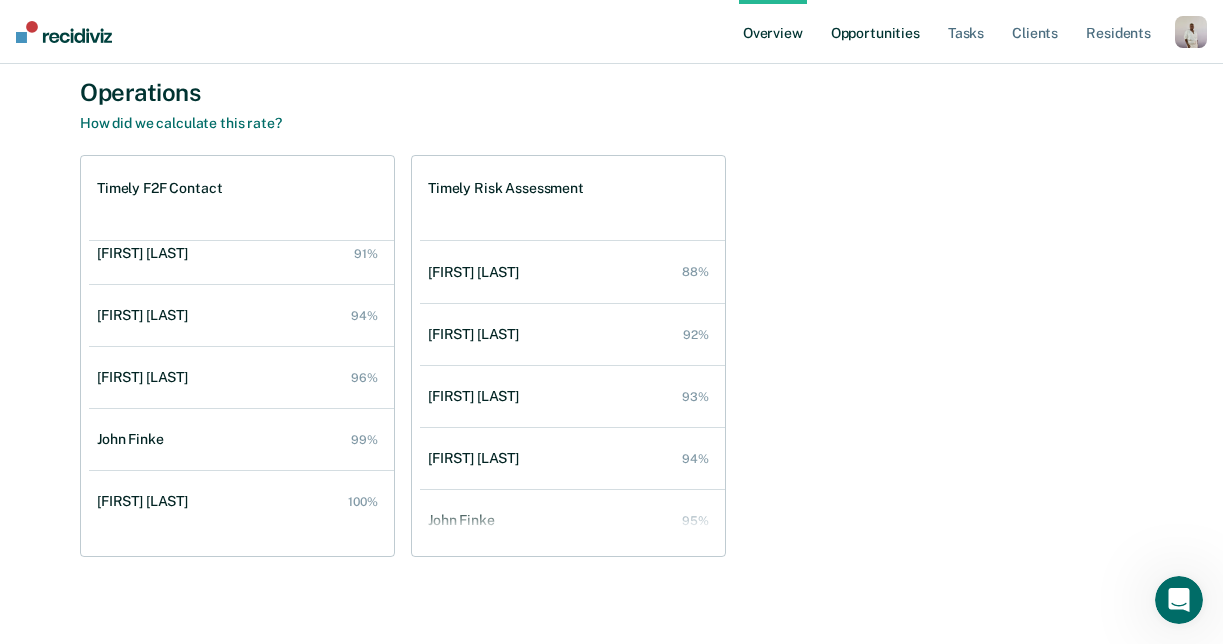 click on "Opportunities" at bounding box center (875, 32) 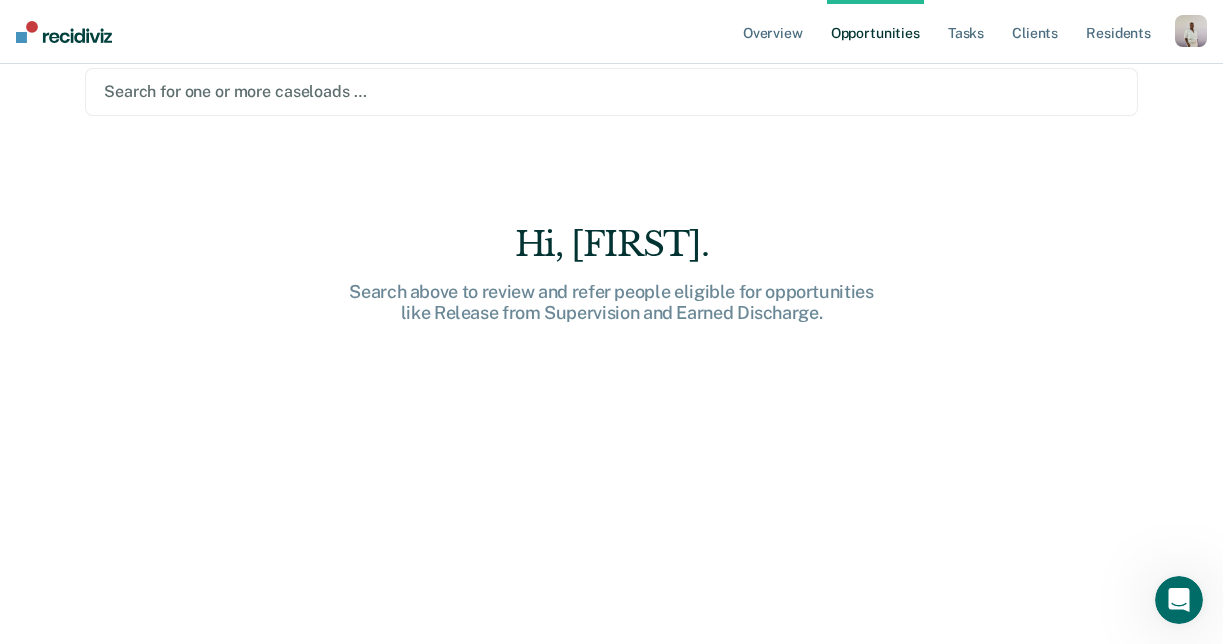 scroll, scrollTop: 0, scrollLeft: 0, axis: both 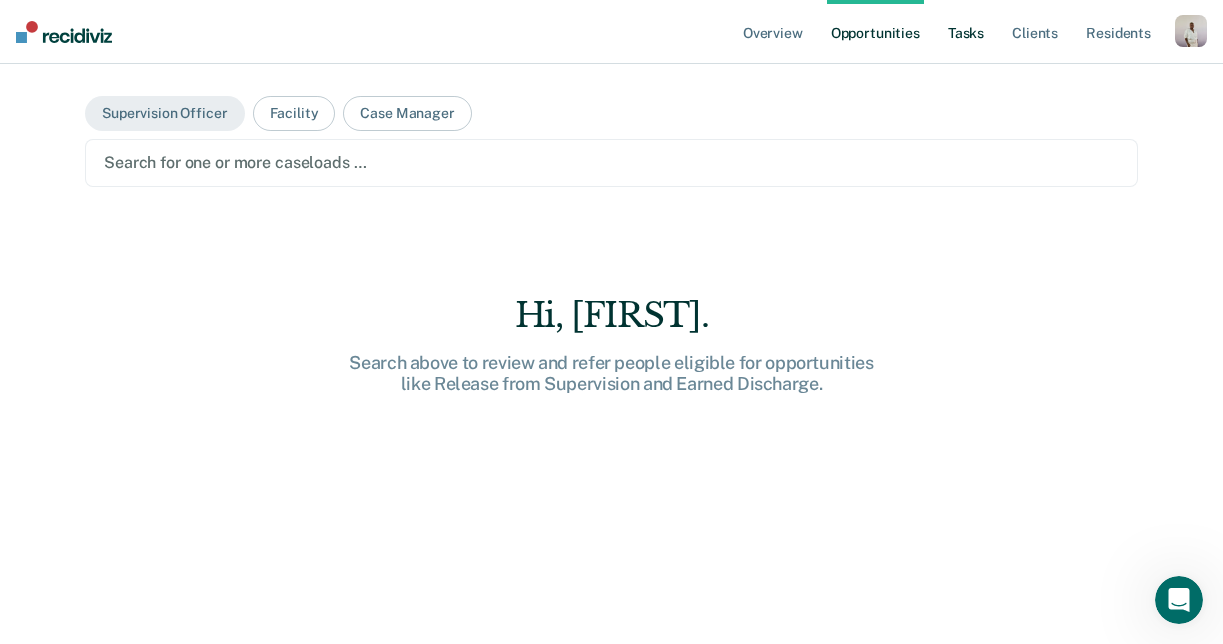 click on "Tasks" at bounding box center [966, 32] 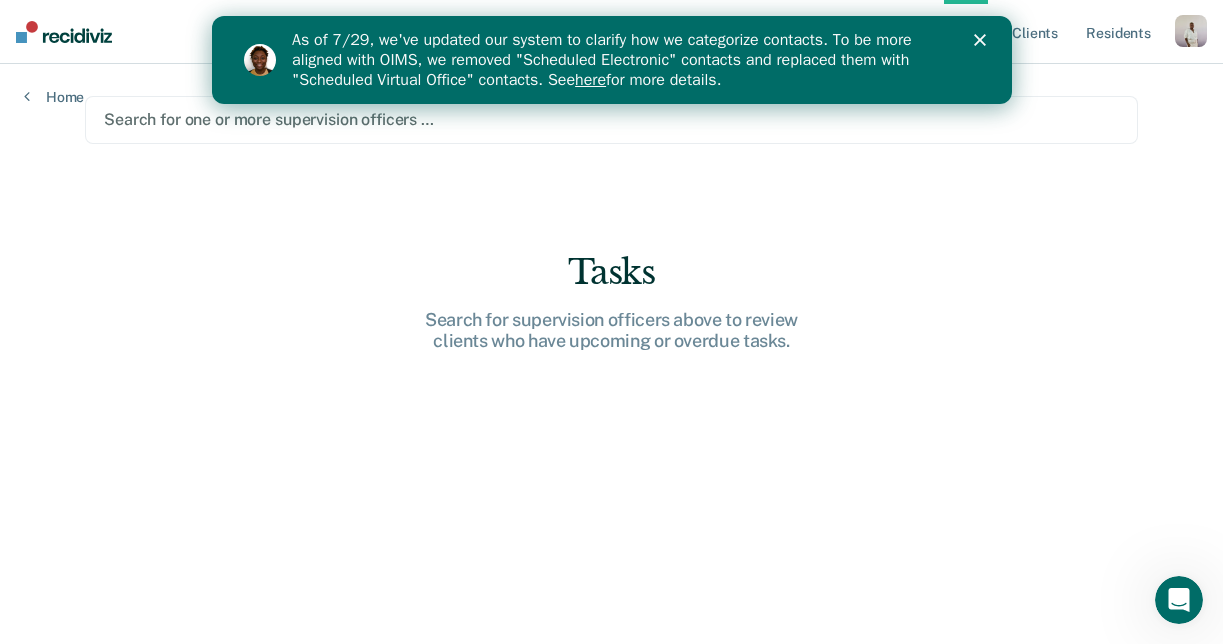 scroll, scrollTop: 0, scrollLeft: 0, axis: both 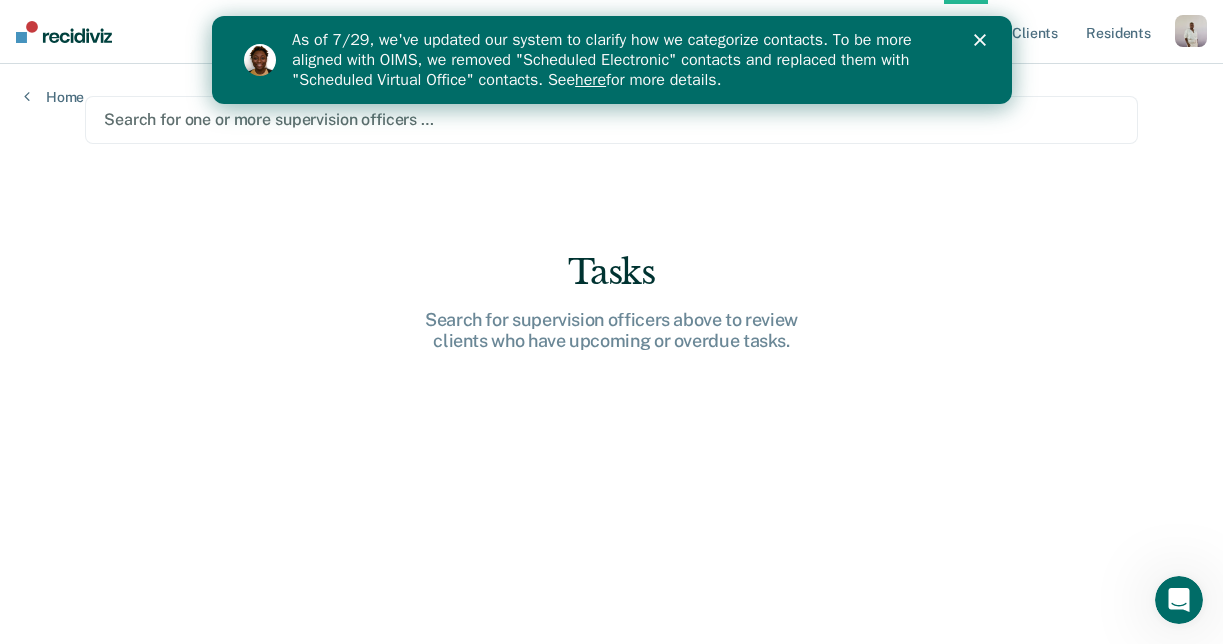 click on "As of 7/29, we've updated our system to clarify how we categorize contacts. To be more aligned with OIMS, we removed "Scheduled Electronic" contacts and replaced them with "Scheduled Virtual Office" contacts. See  here  for more details." at bounding box center (611, 60) 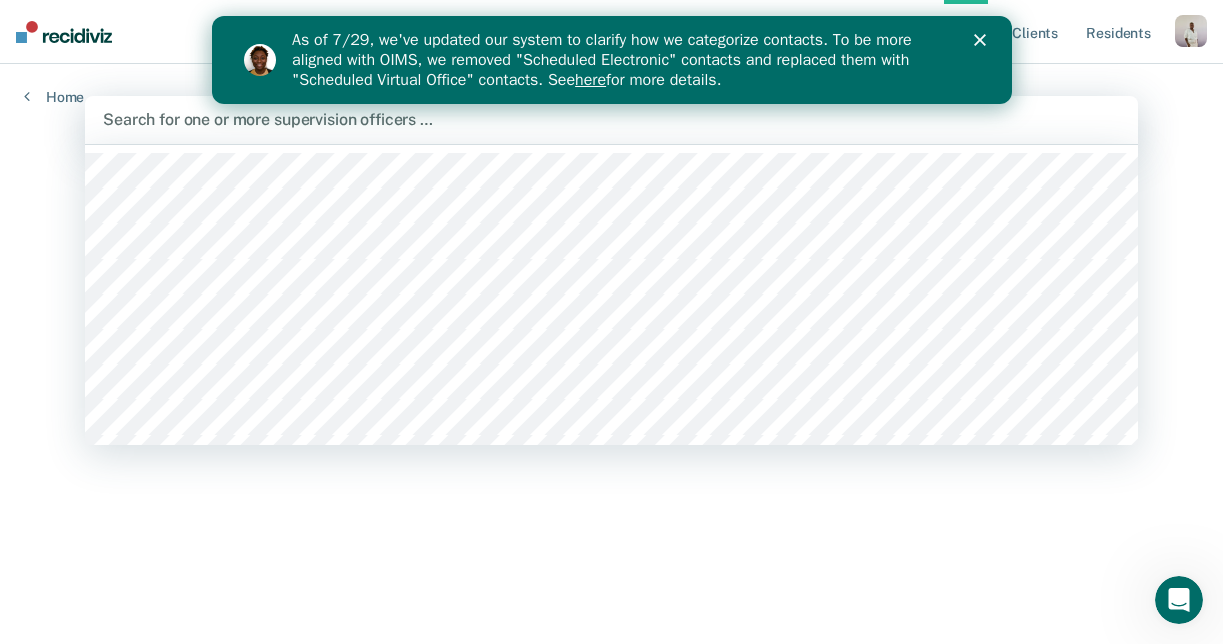 click on "Search for one or more supervision officers …" at bounding box center [611, 120] 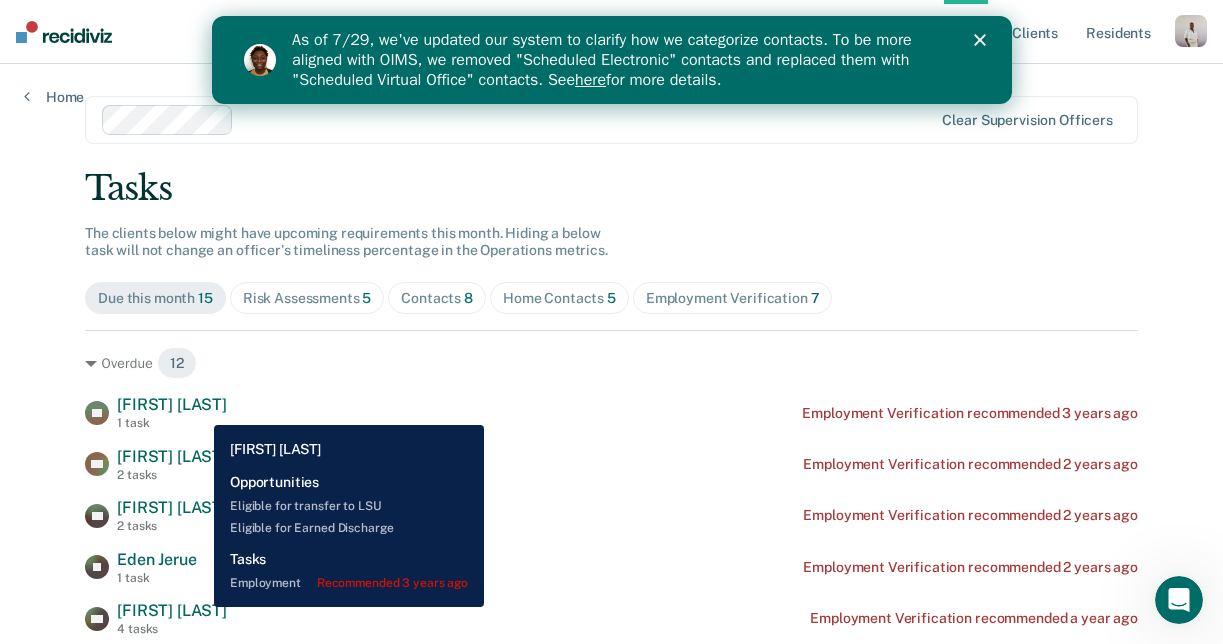 click on "[FIRST] [LAST]" at bounding box center [172, 404] 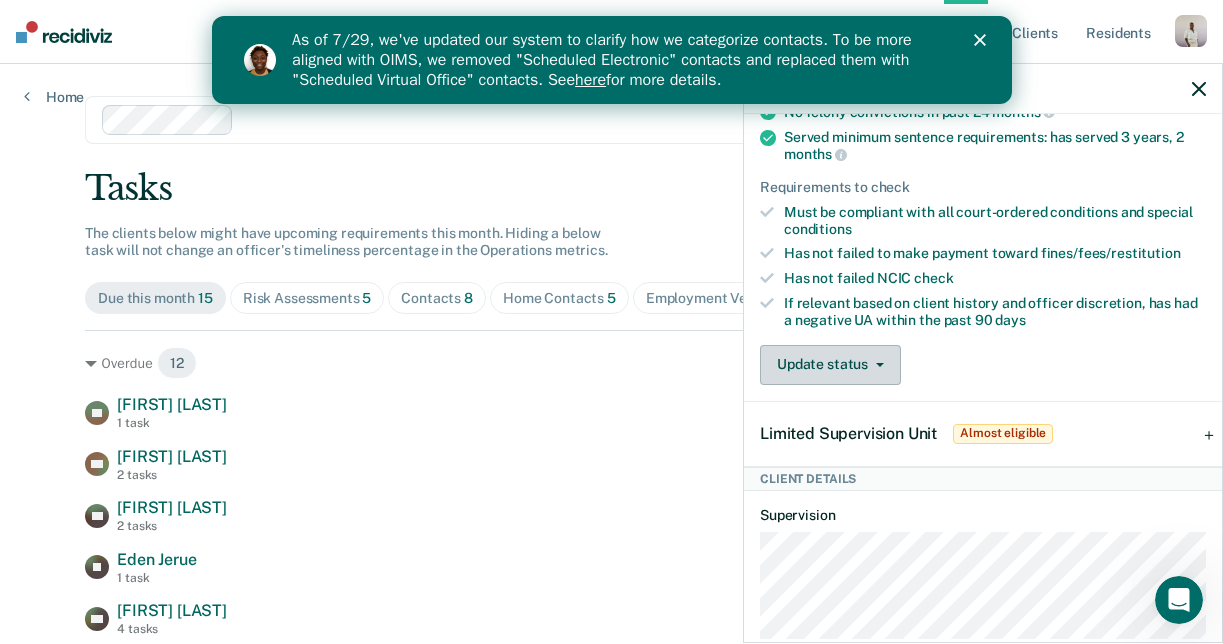 scroll, scrollTop: 0, scrollLeft: 0, axis: both 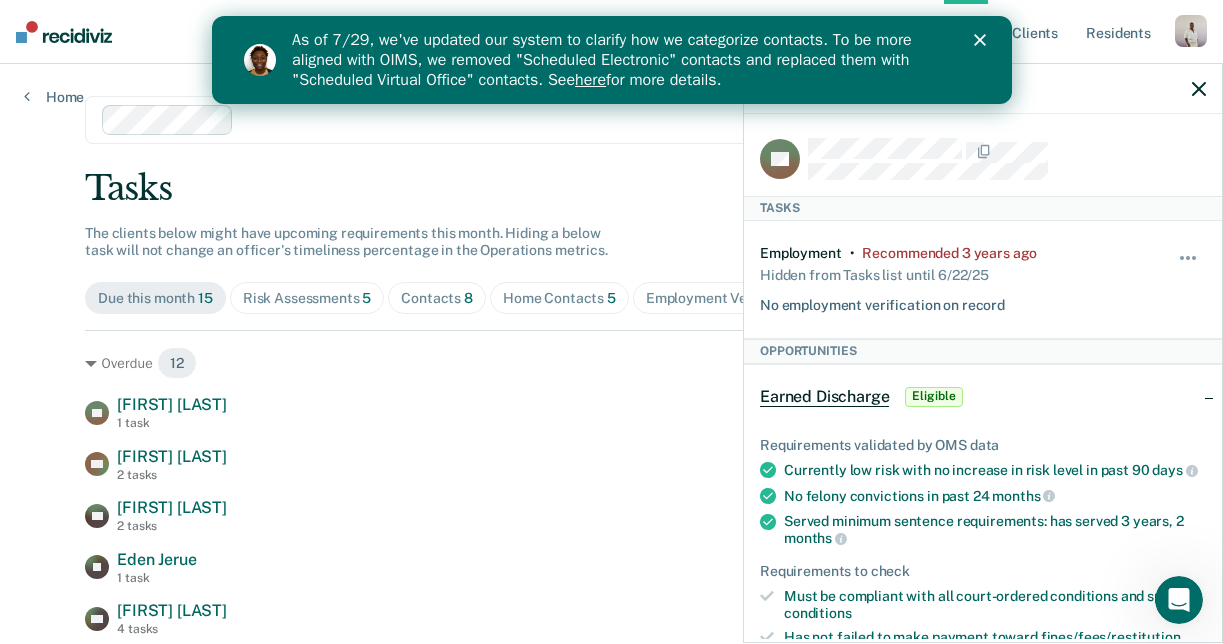 click 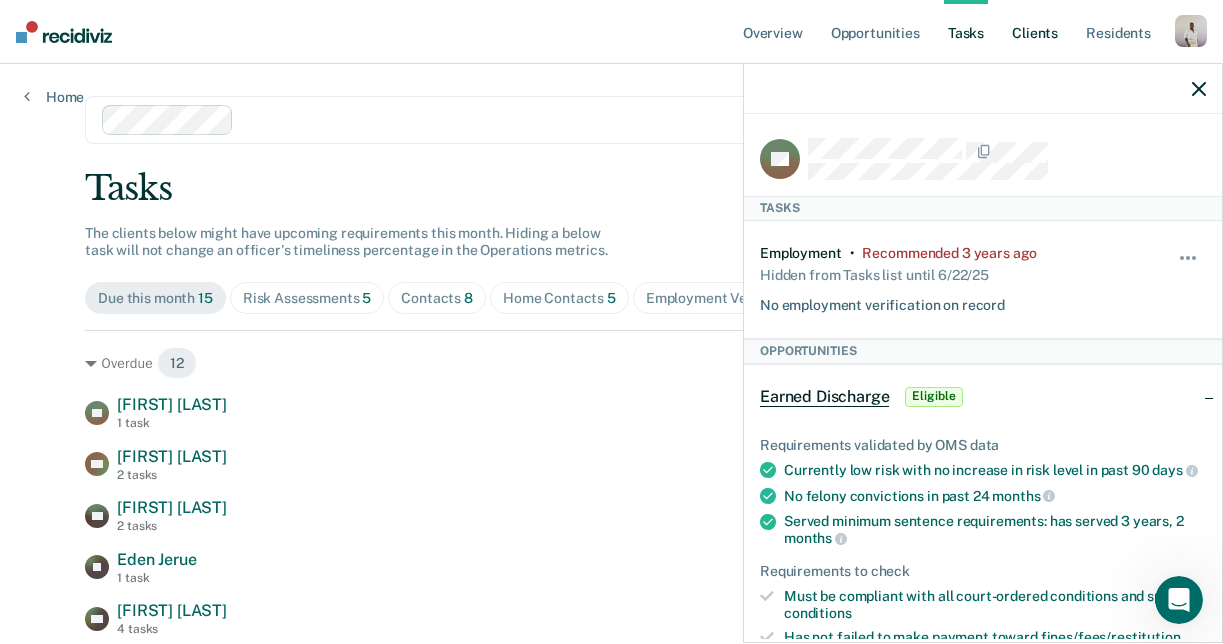 click on "Client s" at bounding box center [1035, 32] 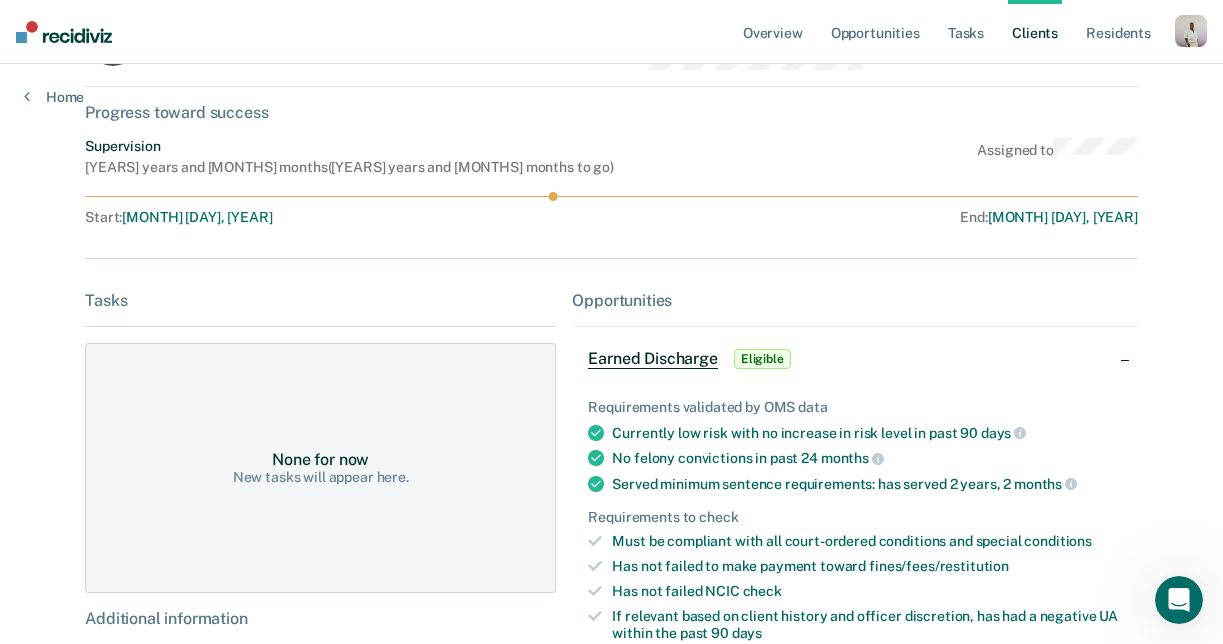 scroll, scrollTop: 0, scrollLeft: 0, axis: both 